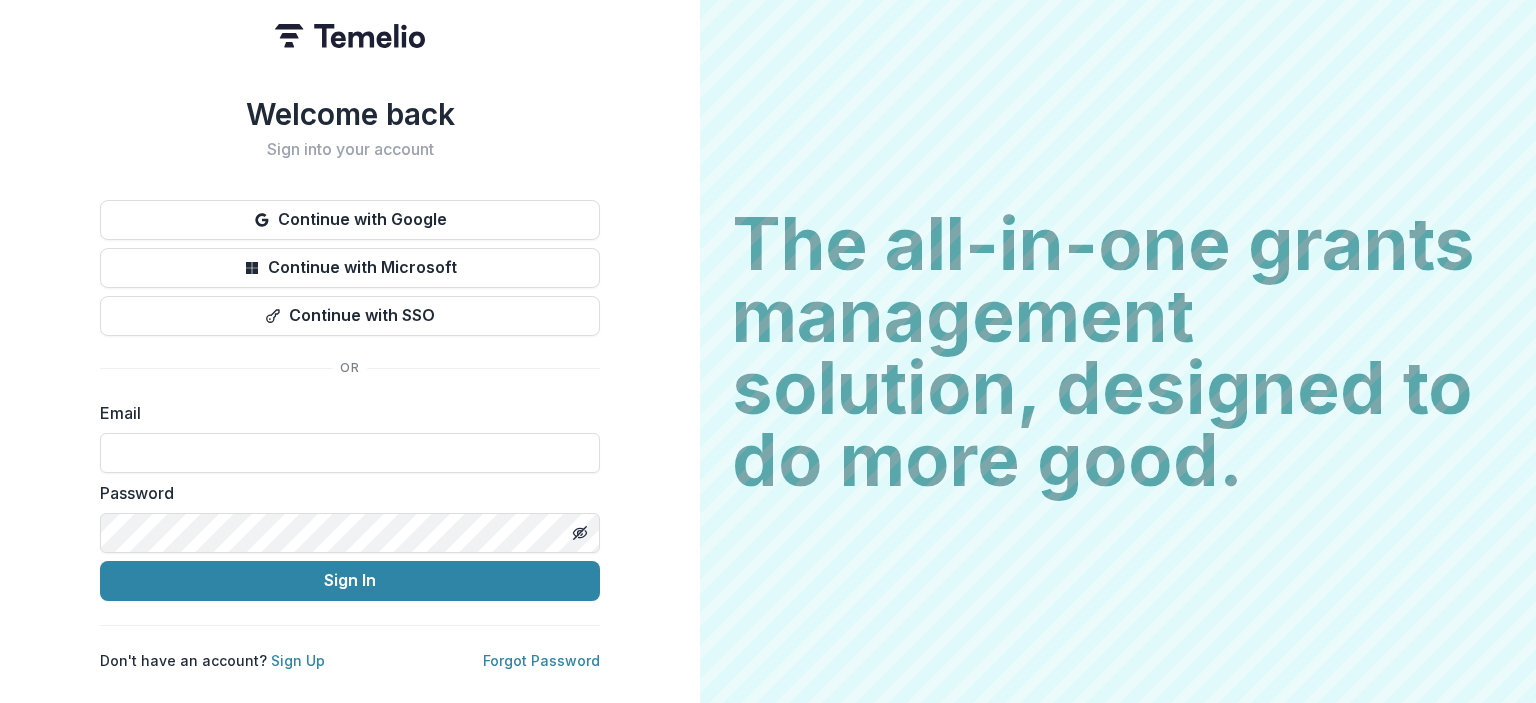 scroll, scrollTop: 0, scrollLeft: 0, axis: both 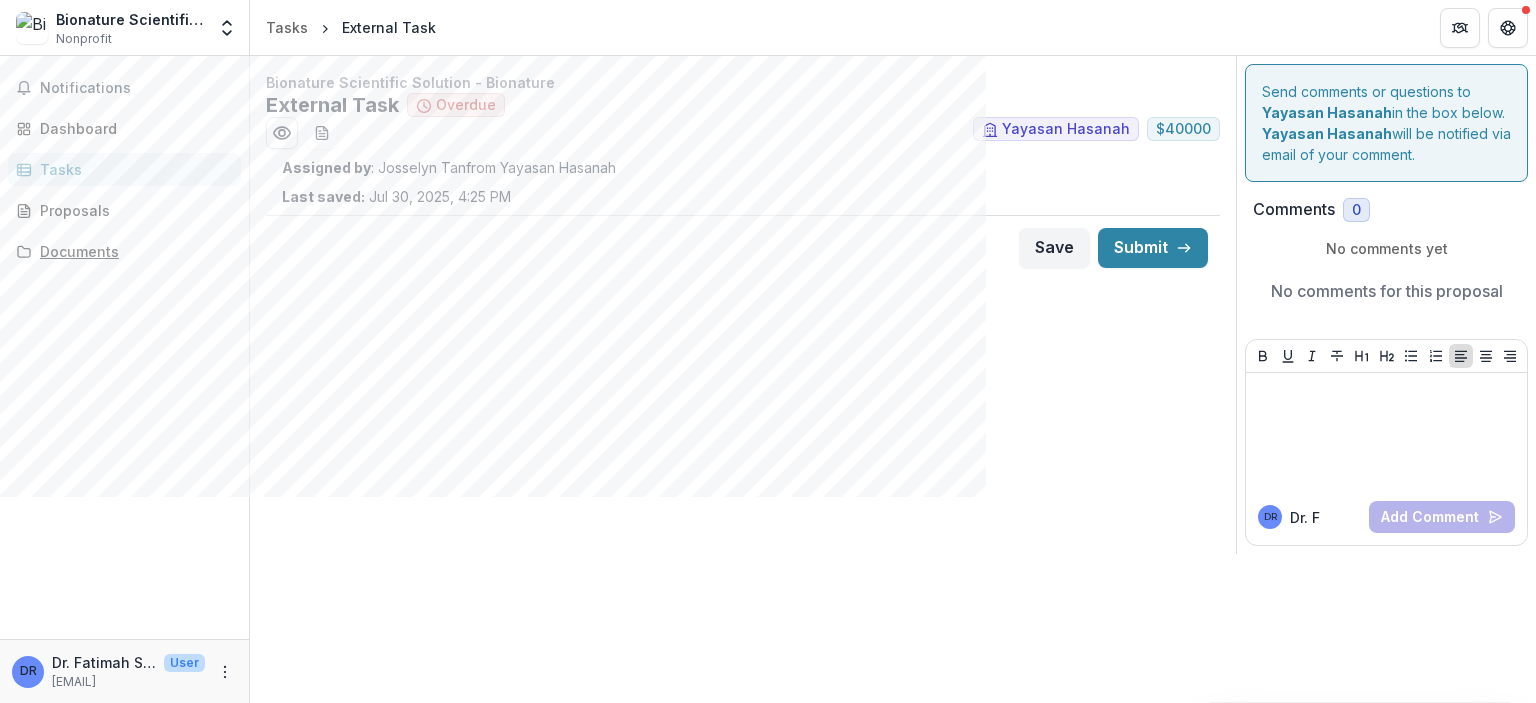 drag, startPoint x: 76, startPoint y: 255, endPoint x: 88, endPoint y: 250, distance: 13 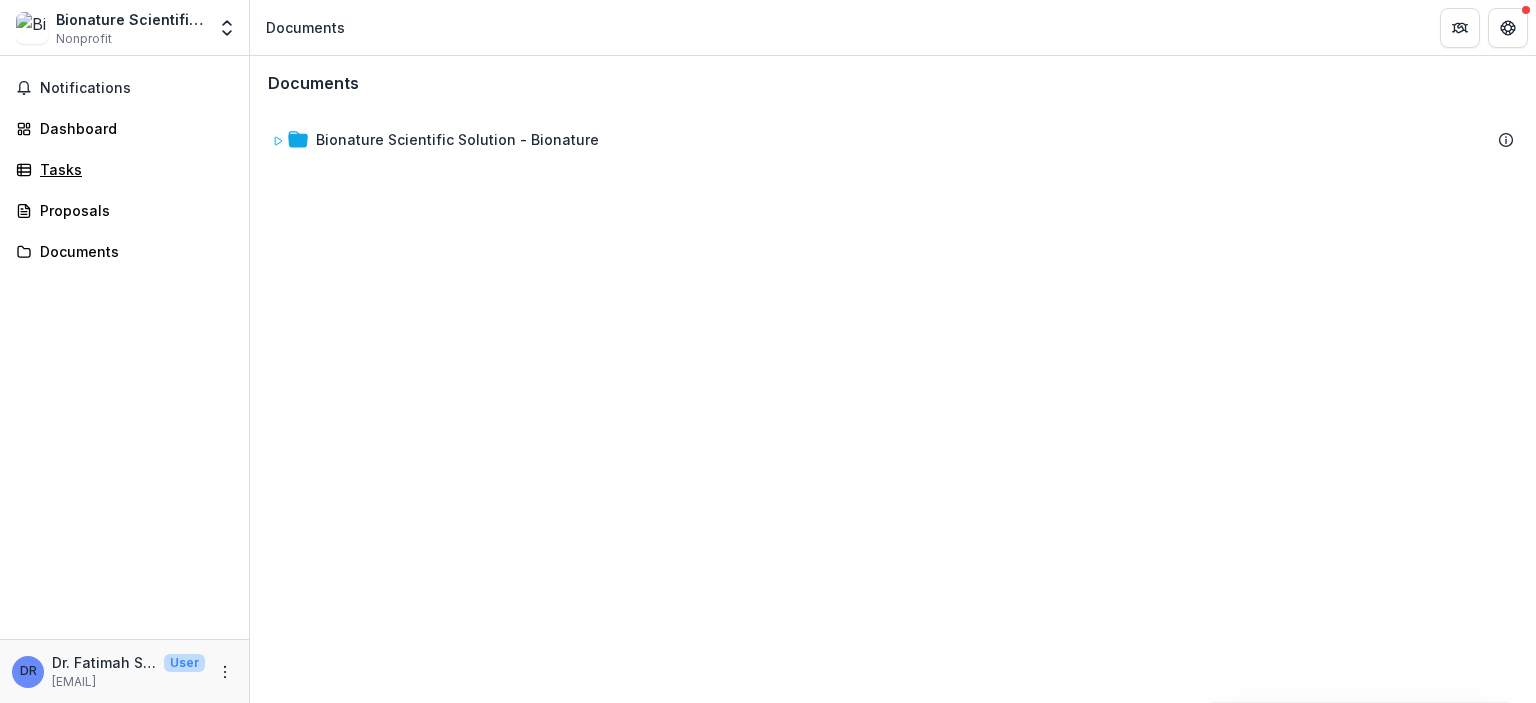 click on "Tasks" at bounding box center (132, 169) 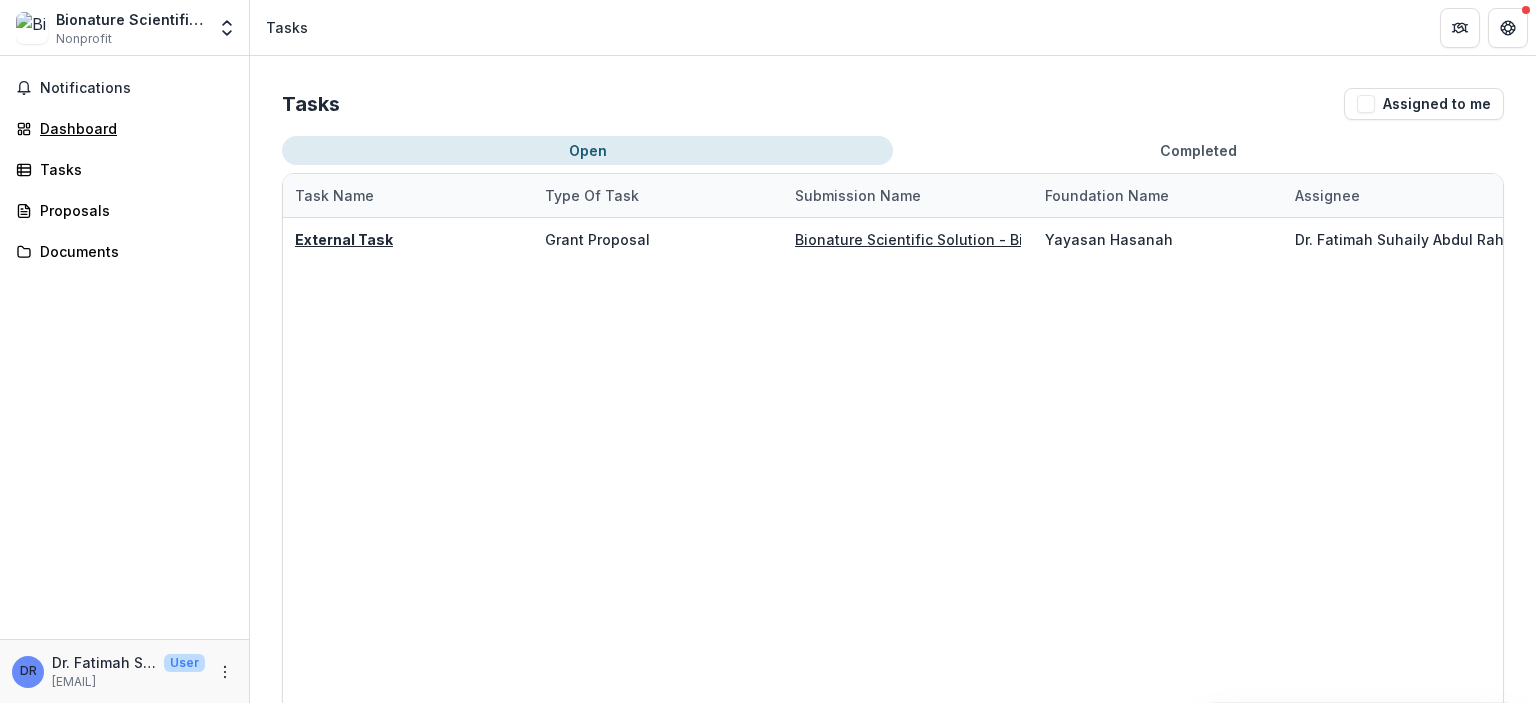 click on "Dashboard" at bounding box center (132, 128) 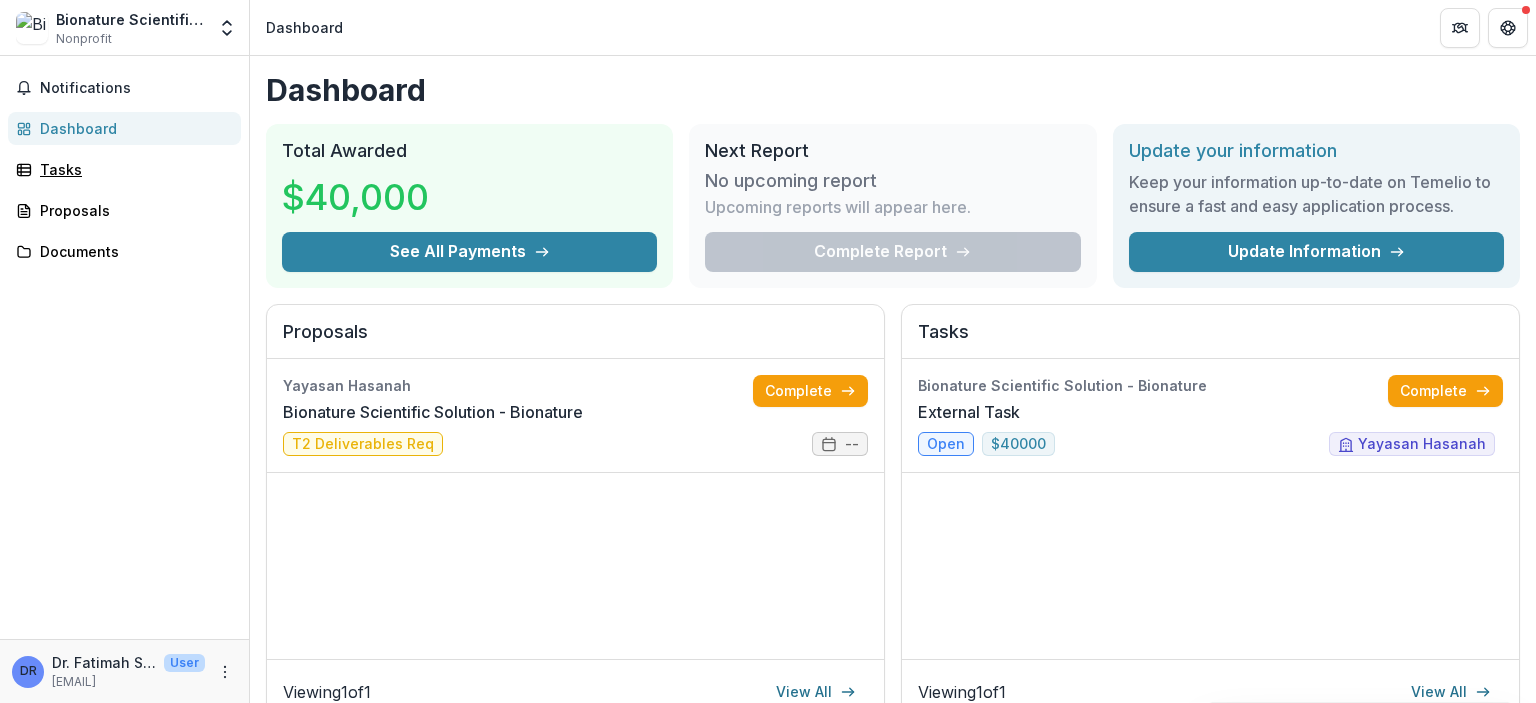 click on "Tasks" at bounding box center (132, 169) 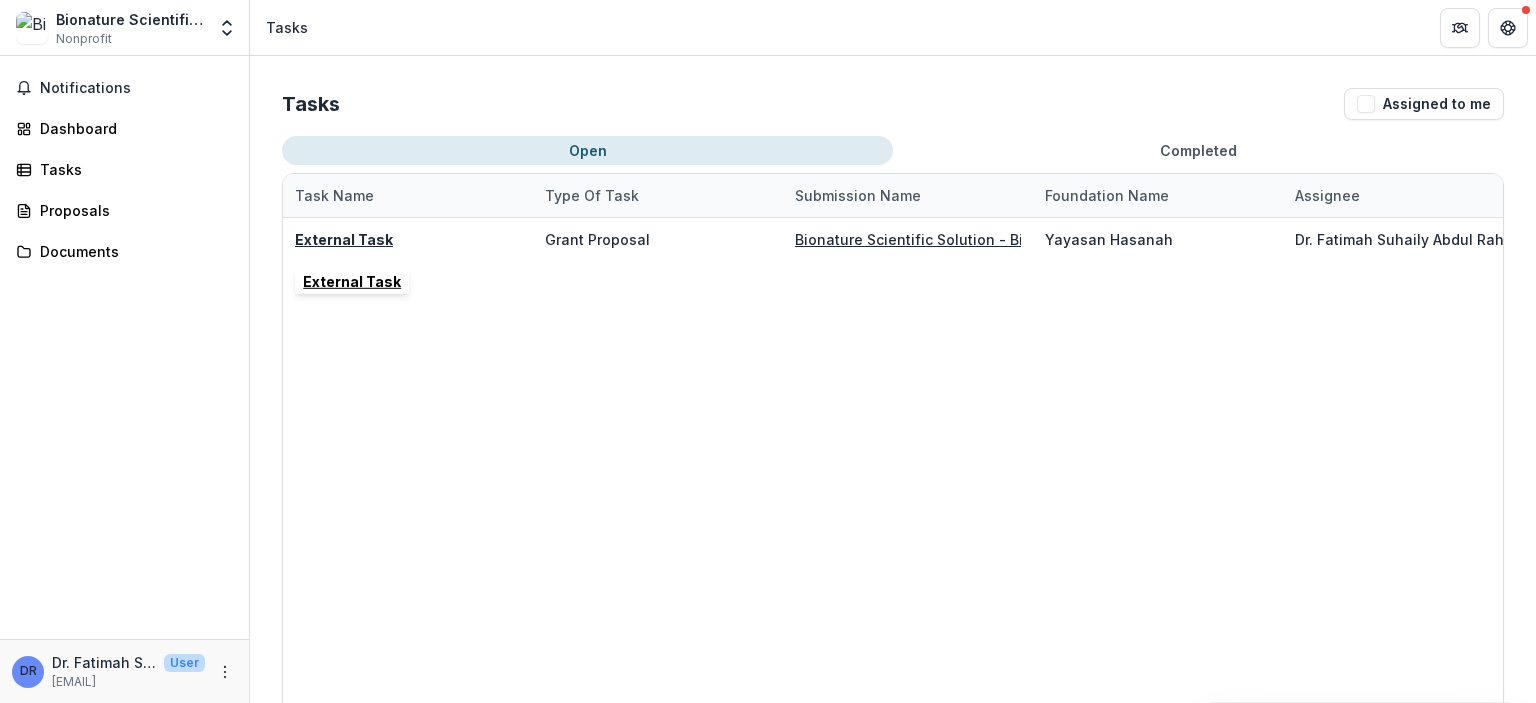 click on "External Task" at bounding box center (344, 239) 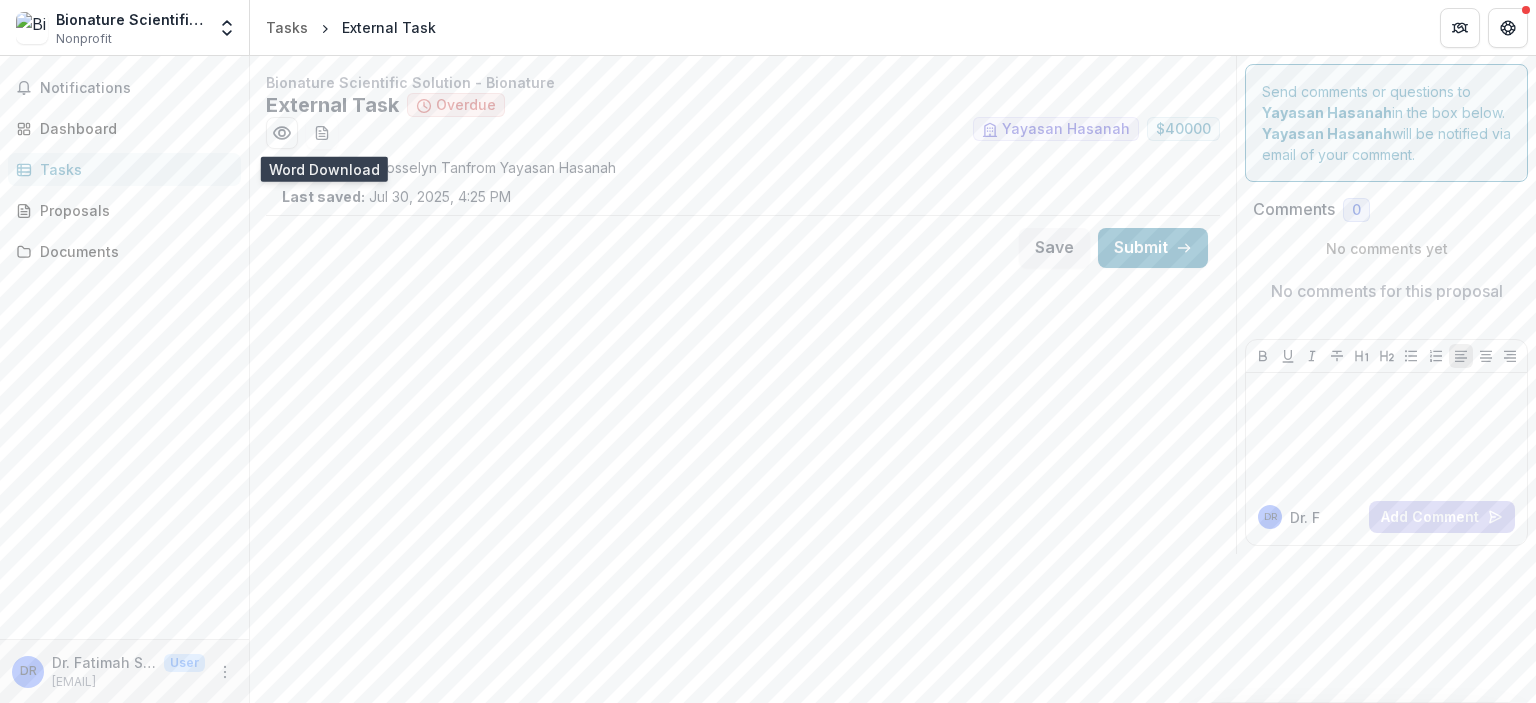 click at bounding box center [322, 133] 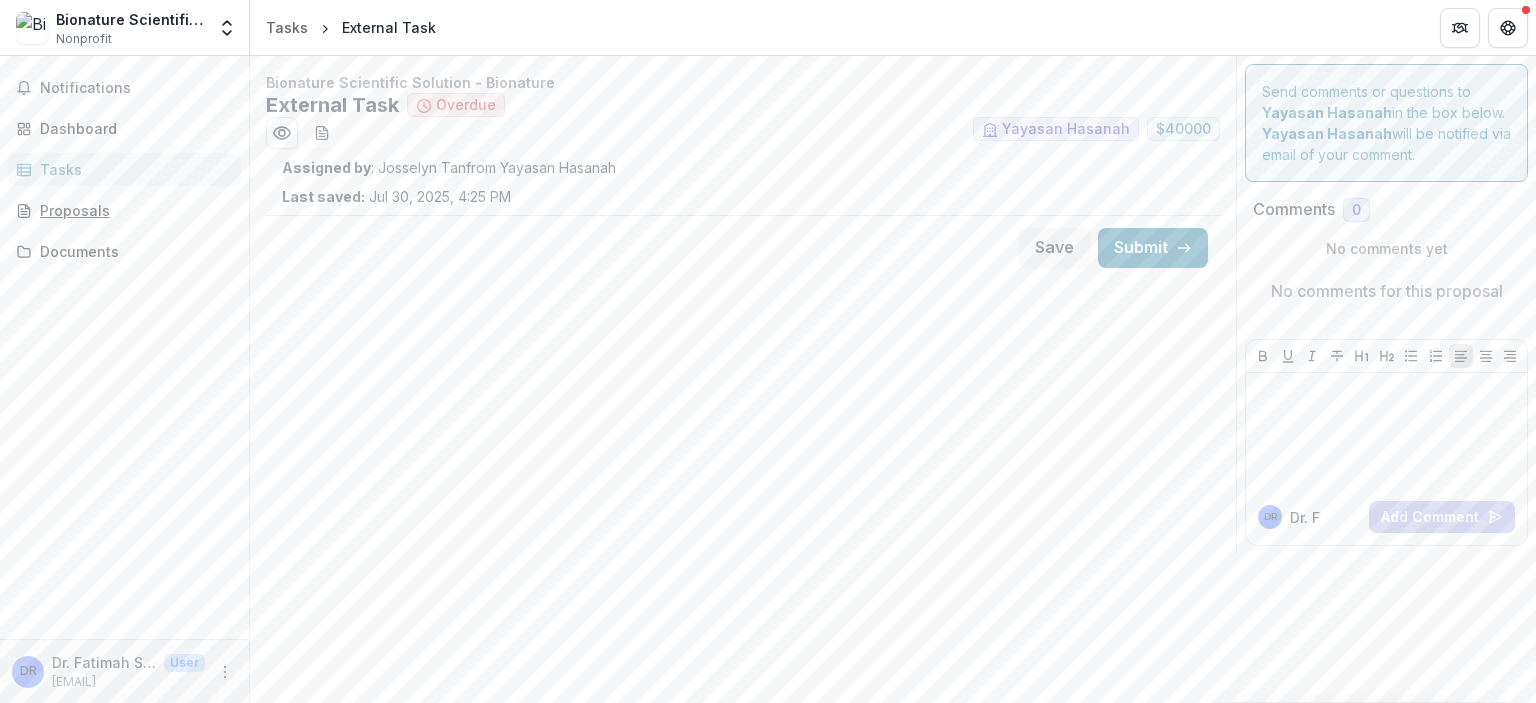 click on "Proposals" at bounding box center (124, 210) 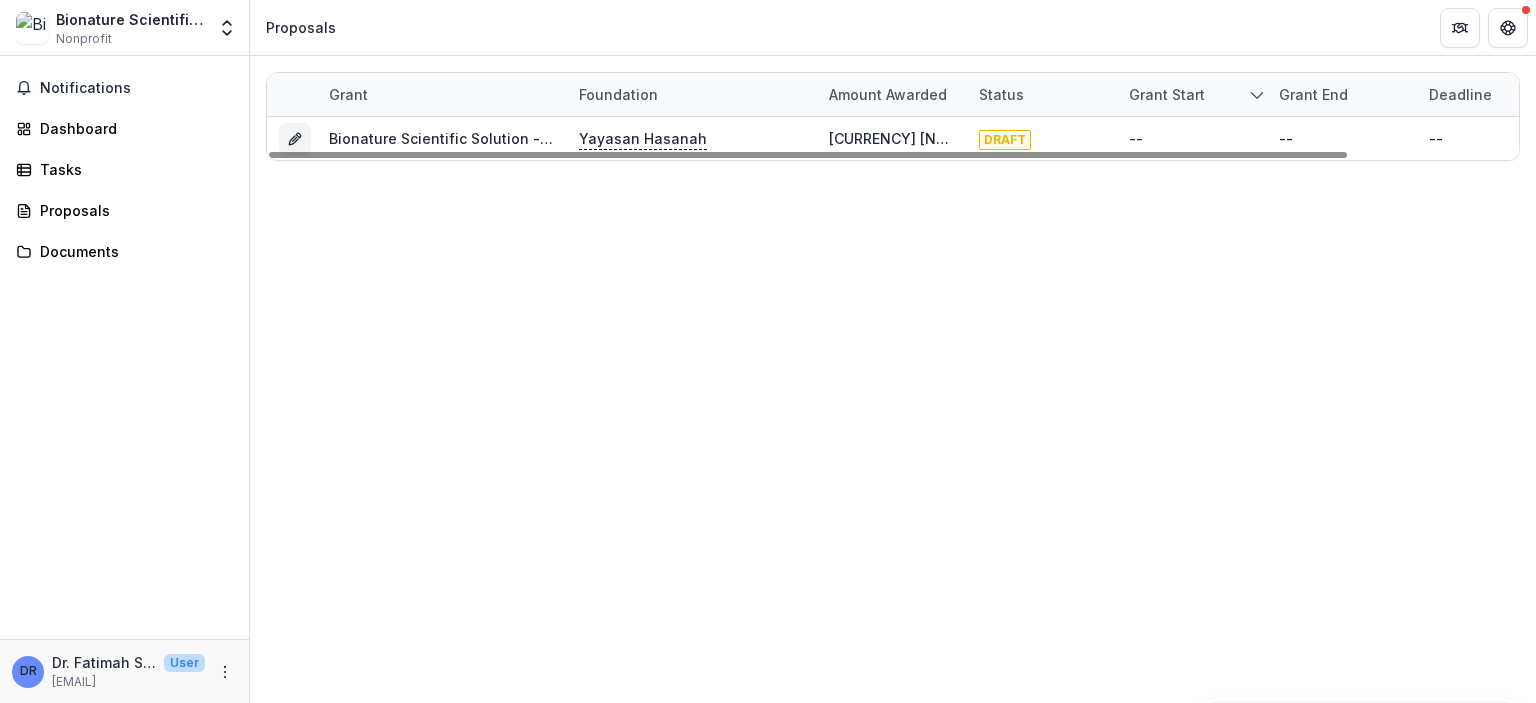 click on "Bionature Scientific Solution - Bionature" at bounding box center (470, 138) 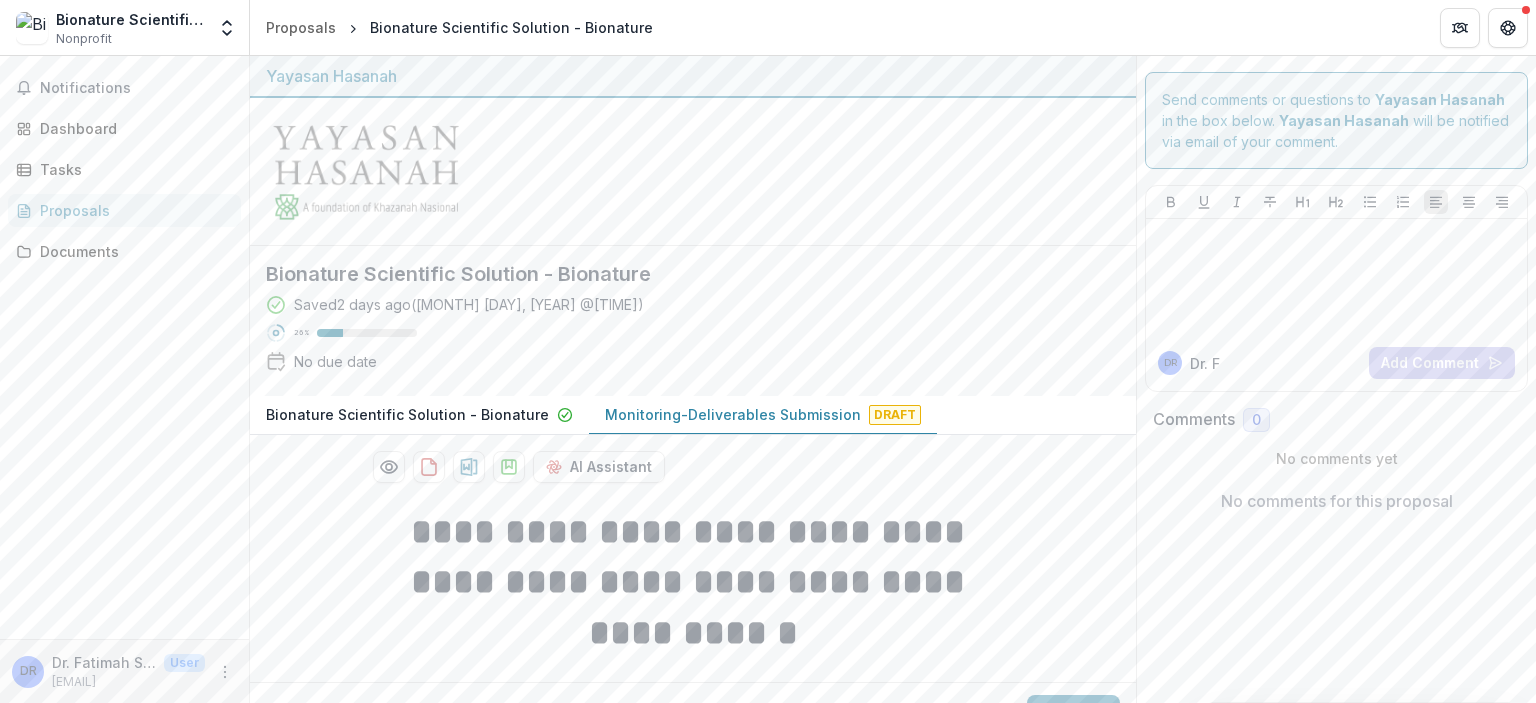 scroll, scrollTop: 42, scrollLeft: 0, axis: vertical 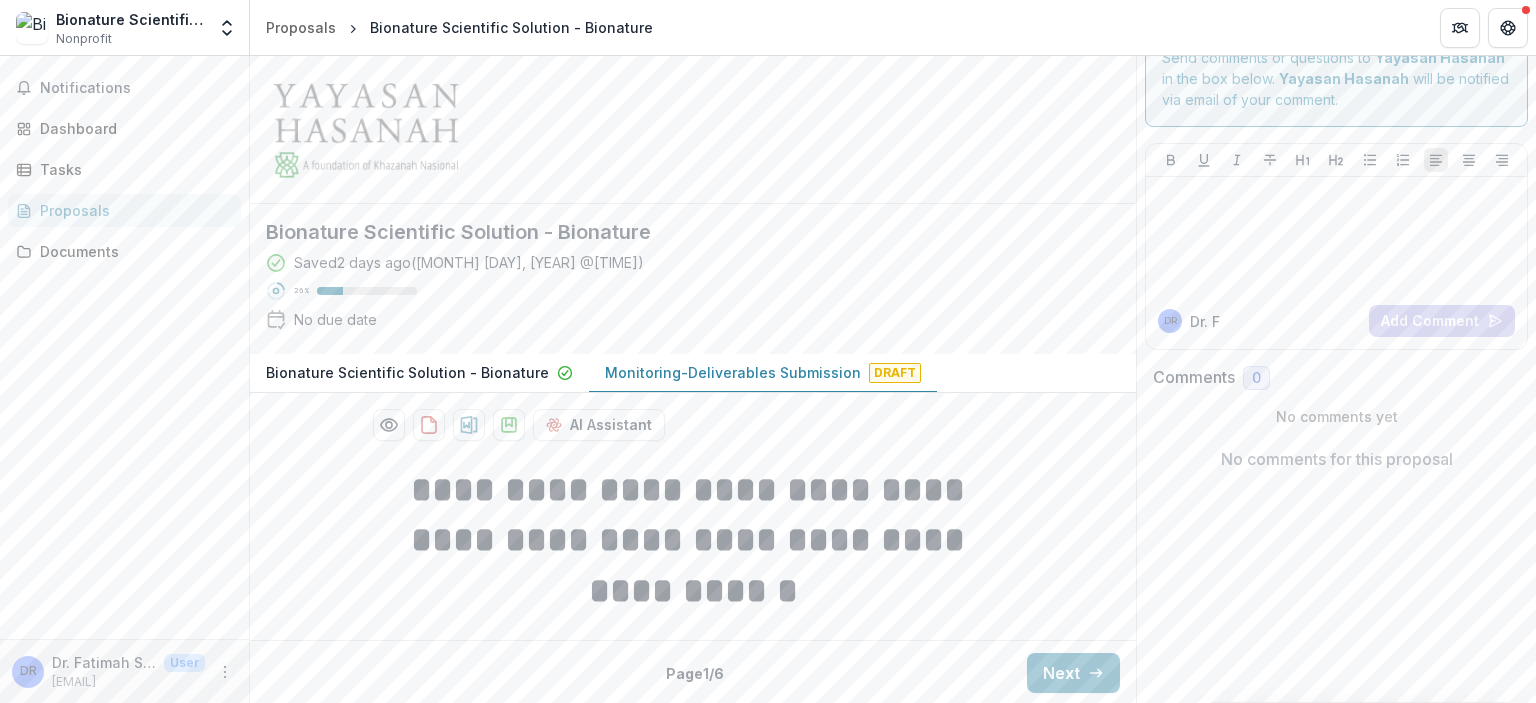click on "Next" at bounding box center [1073, 673] 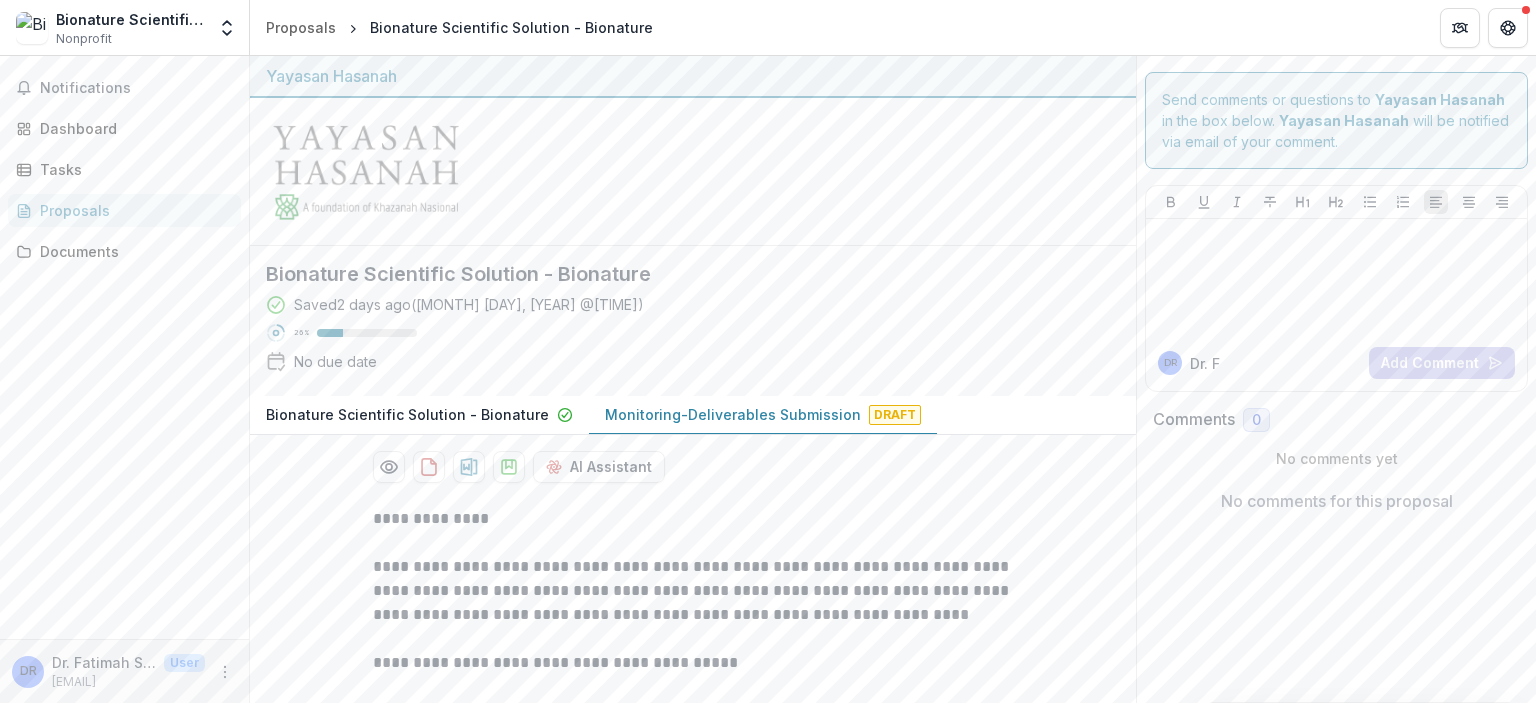 scroll, scrollTop: 307, scrollLeft: 0, axis: vertical 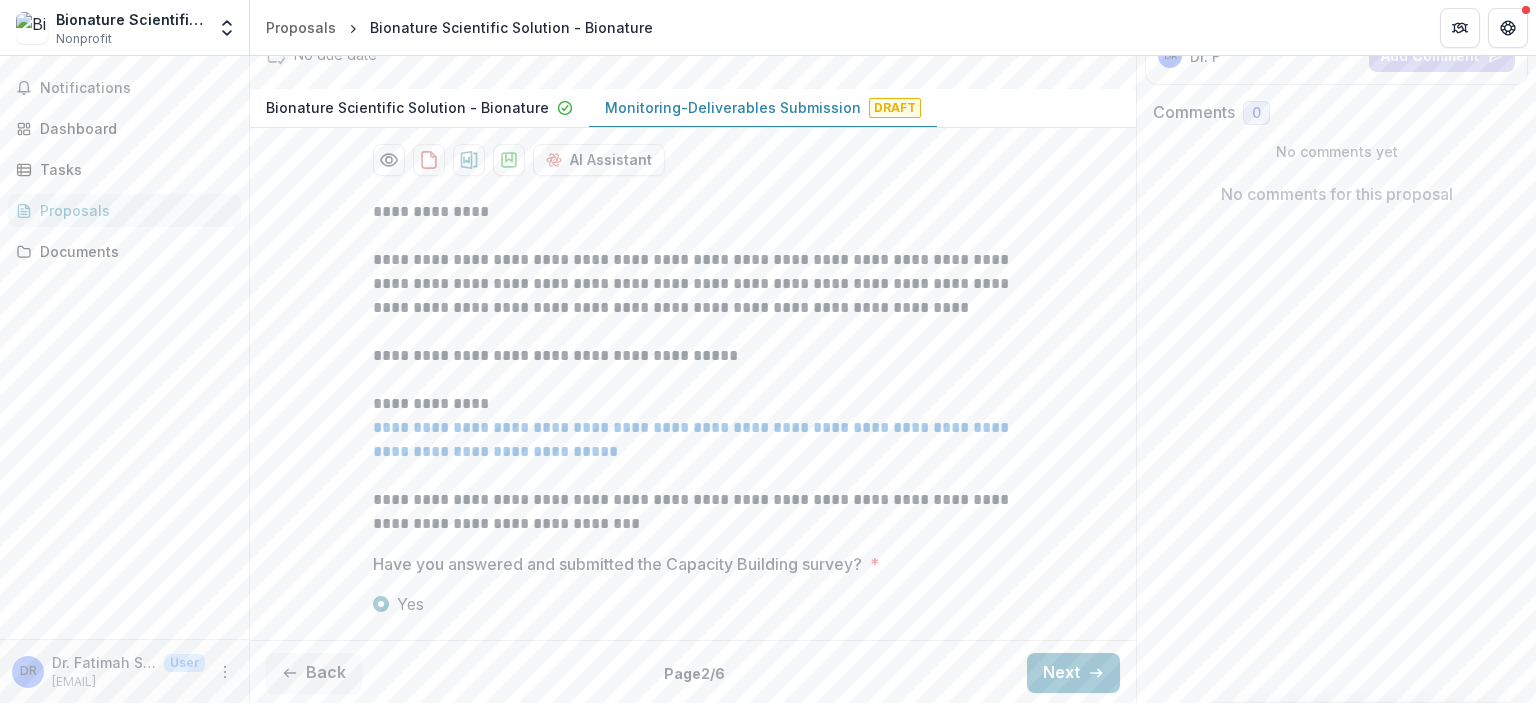 click on "Next" at bounding box center [1073, 673] 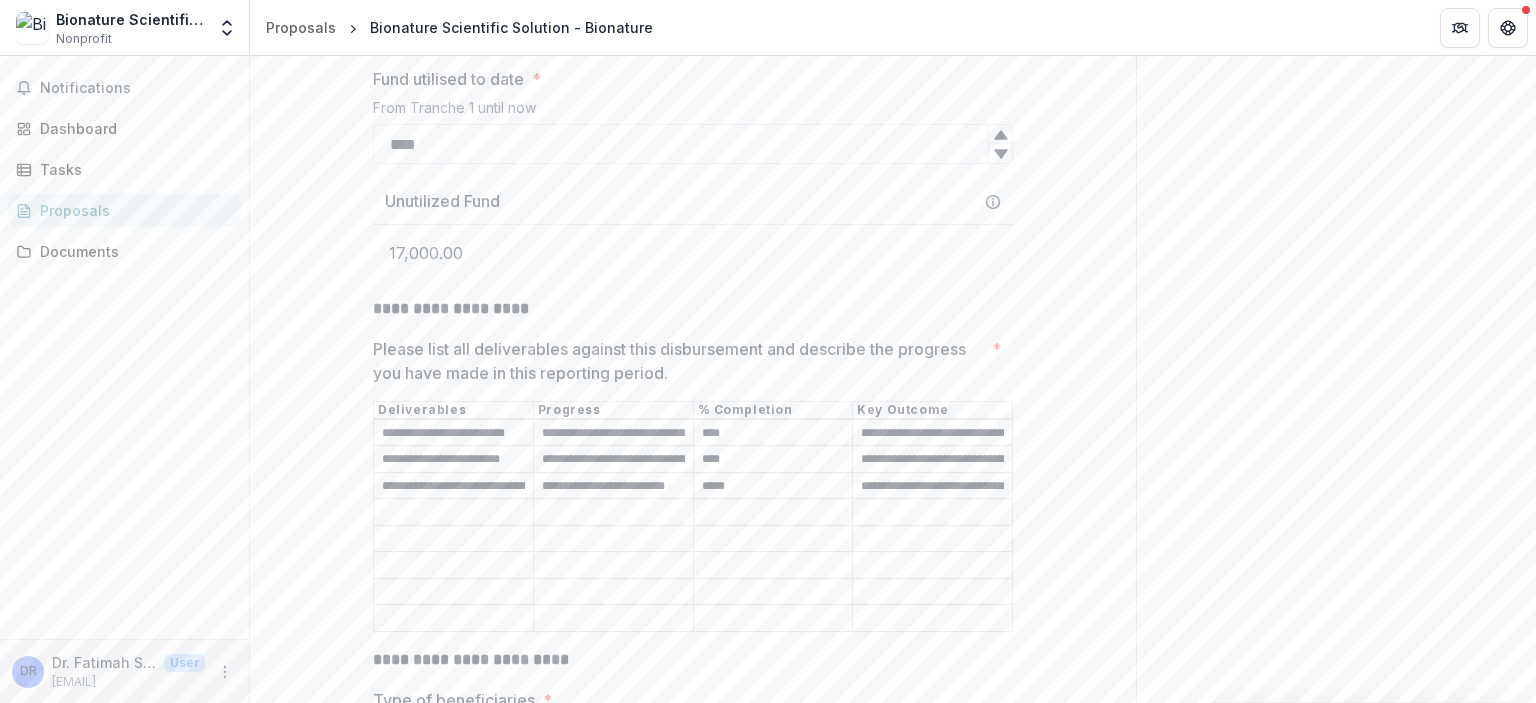 scroll, scrollTop: 607, scrollLeft: 0, axis: vertical 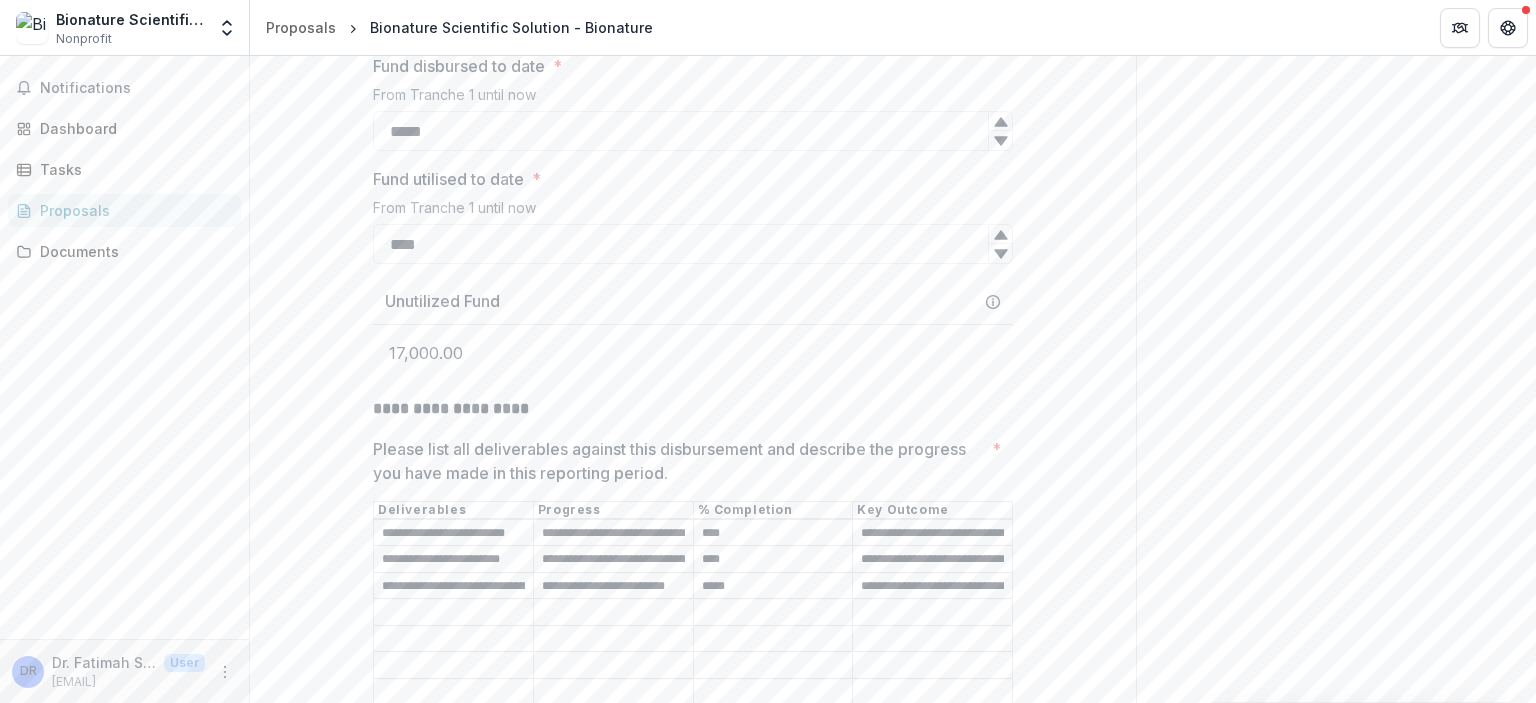 drag, startPoint x: 433, startPoint y: 251, endPoint x: 488, endPoint y: 228, distance: 59.615433 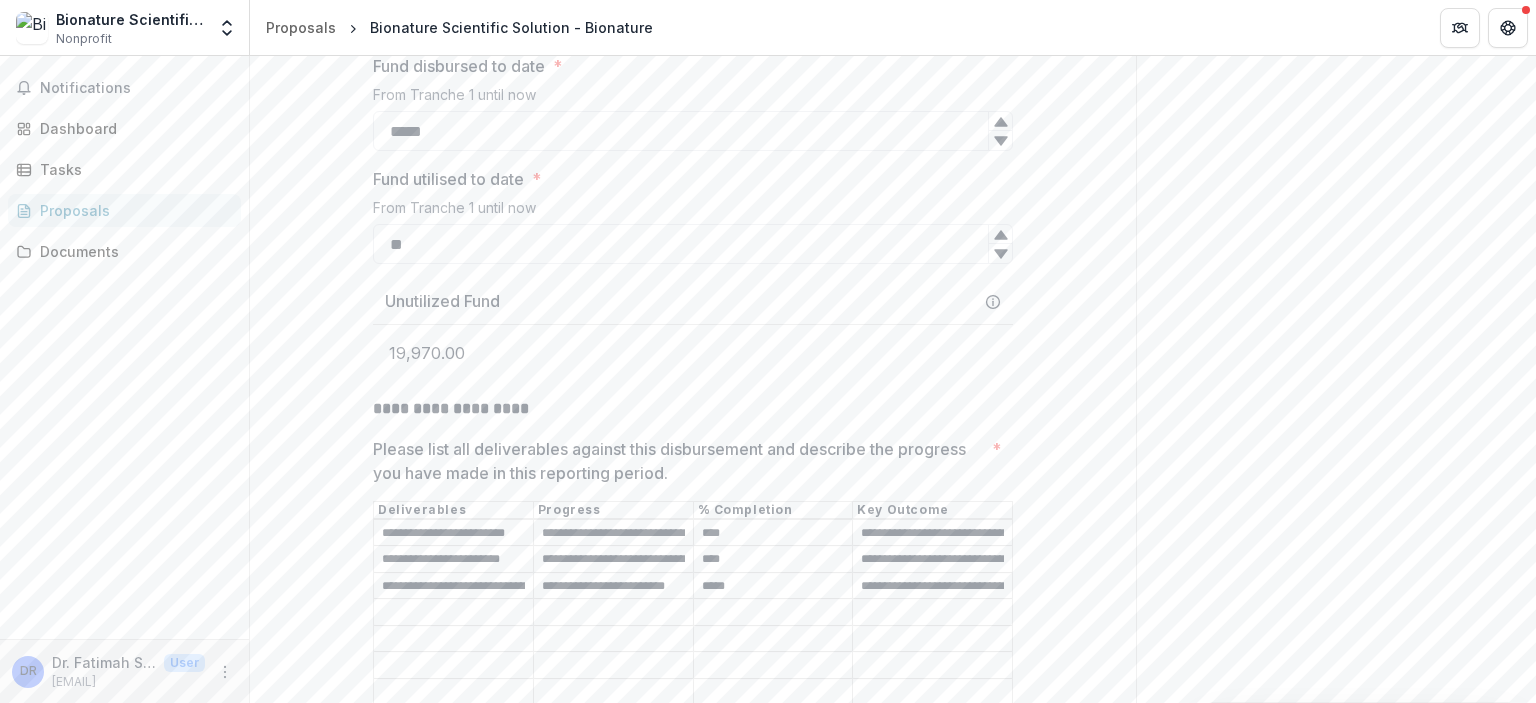type on "*" 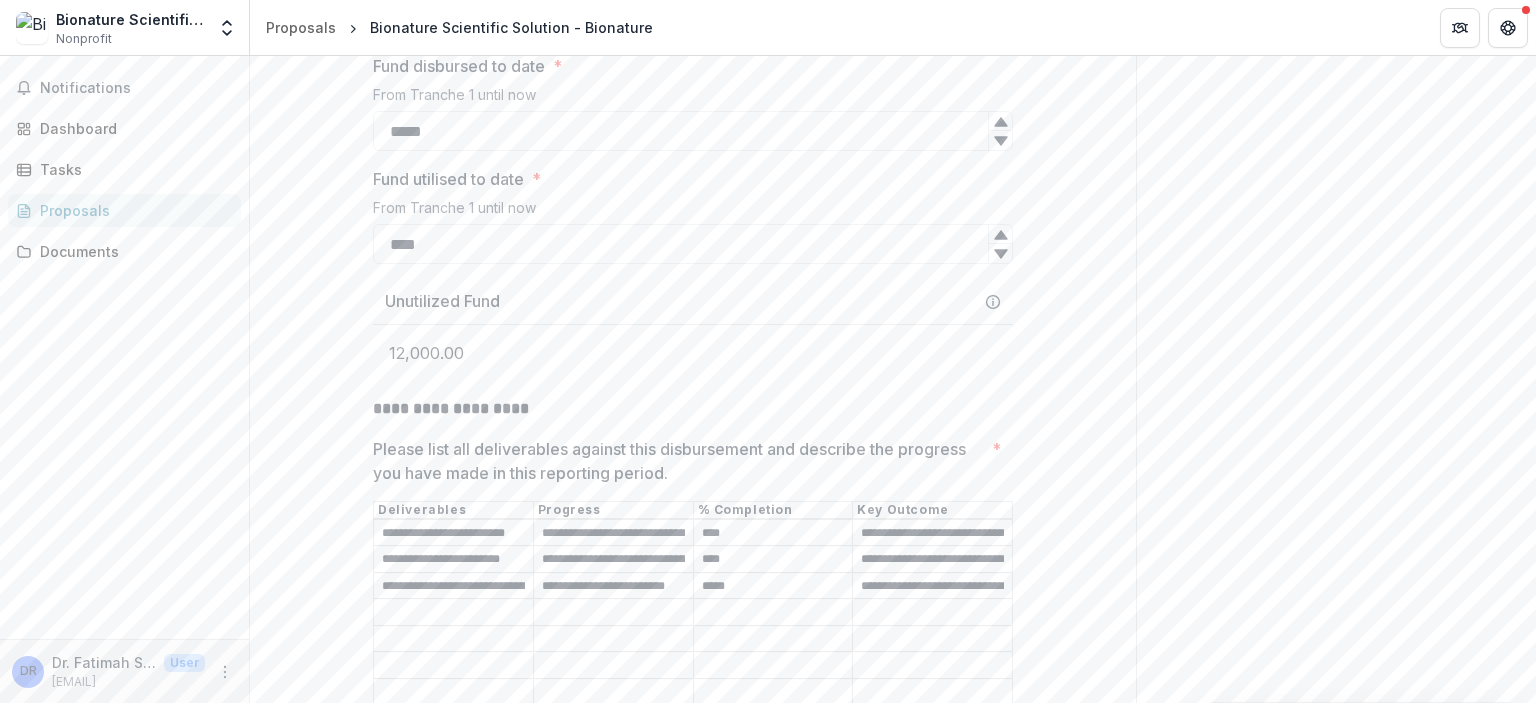 type on "****" 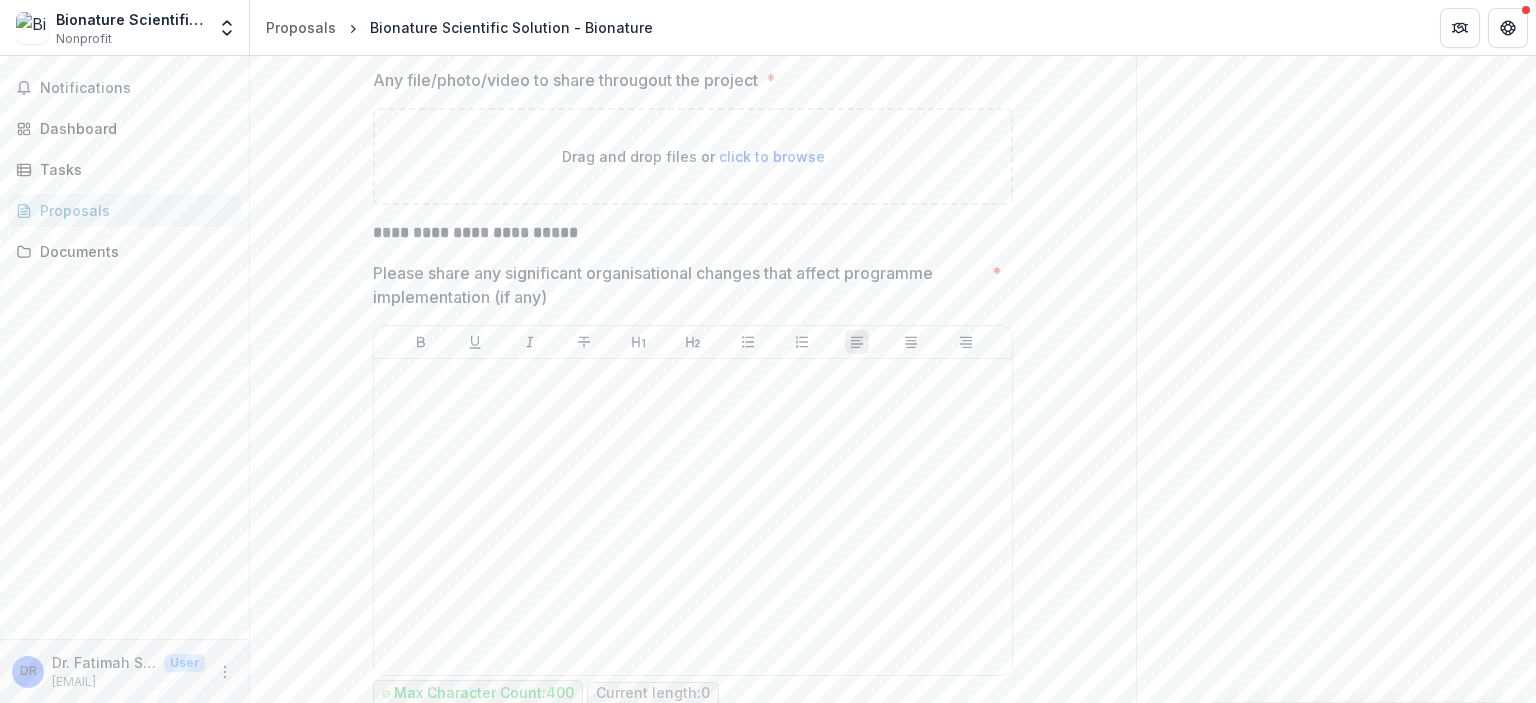scroll, scrollTop: 3507, scrollLeft: 0, axis: vertical 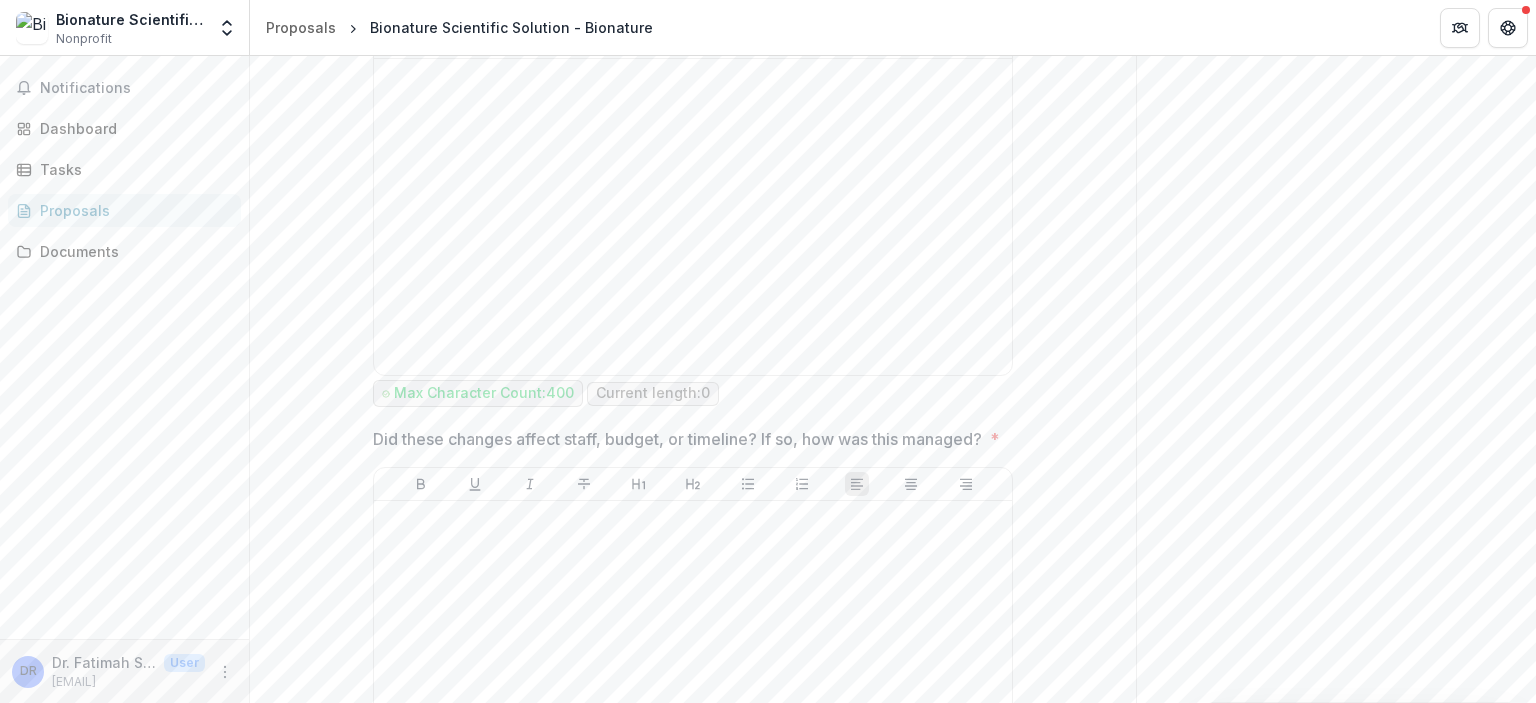 drag, startPoint x: 1535, startPoint y: 511, endPoint x: 1534, endPoint y: 409, distance: 102.0049 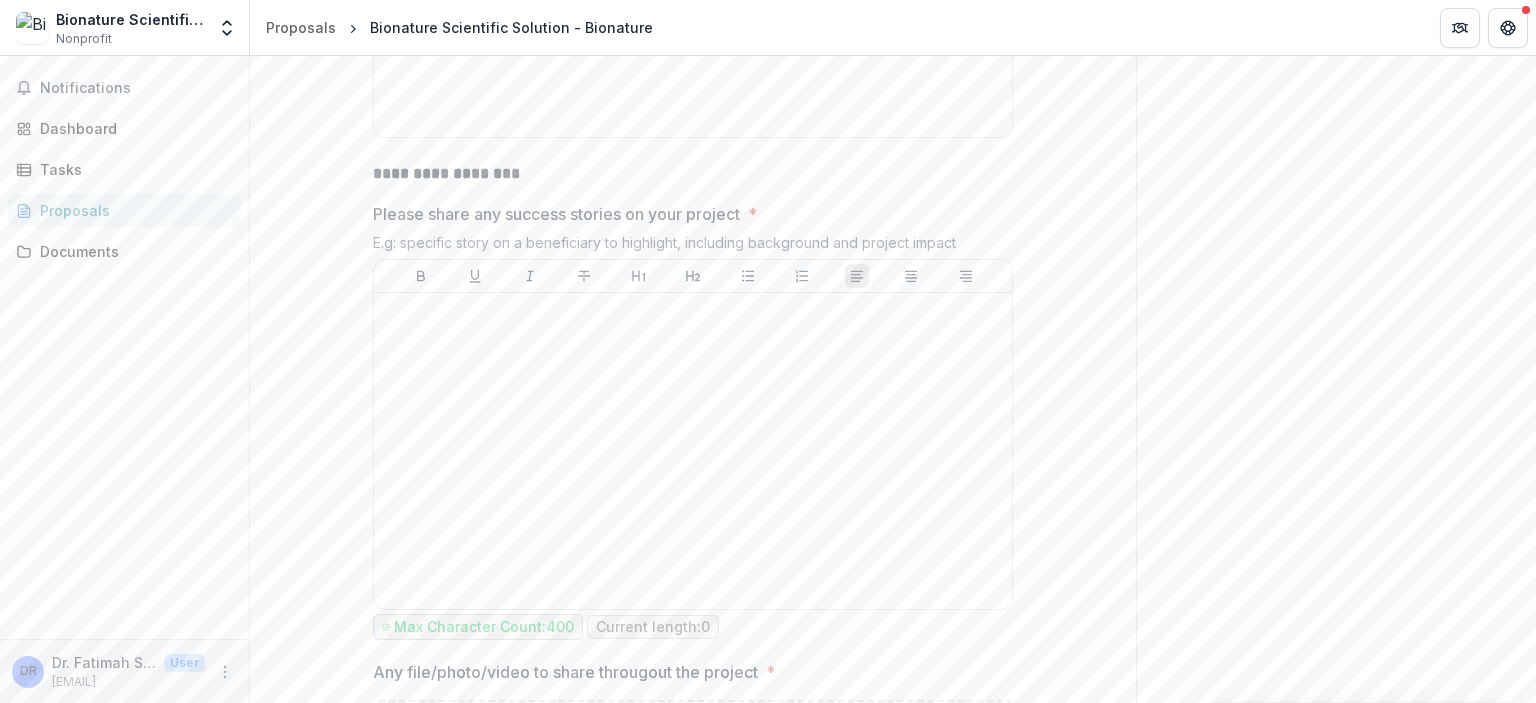scroll, scrollTop: 2608, scrollLeft: 0, axis: vertical 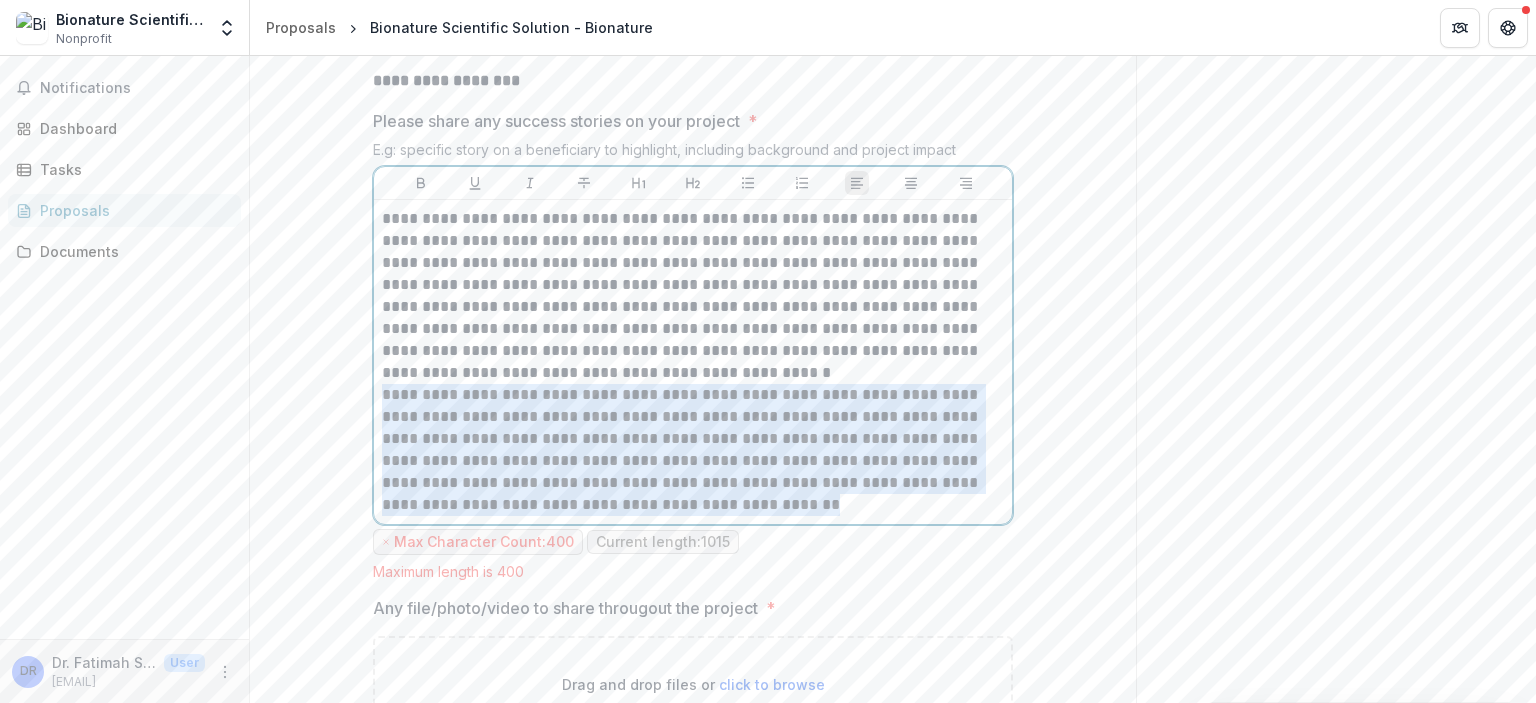 drag, startPoint x: 380, startPoint y: 359, endPoint x: 782, endPoint y: 488, distance: 422.1907 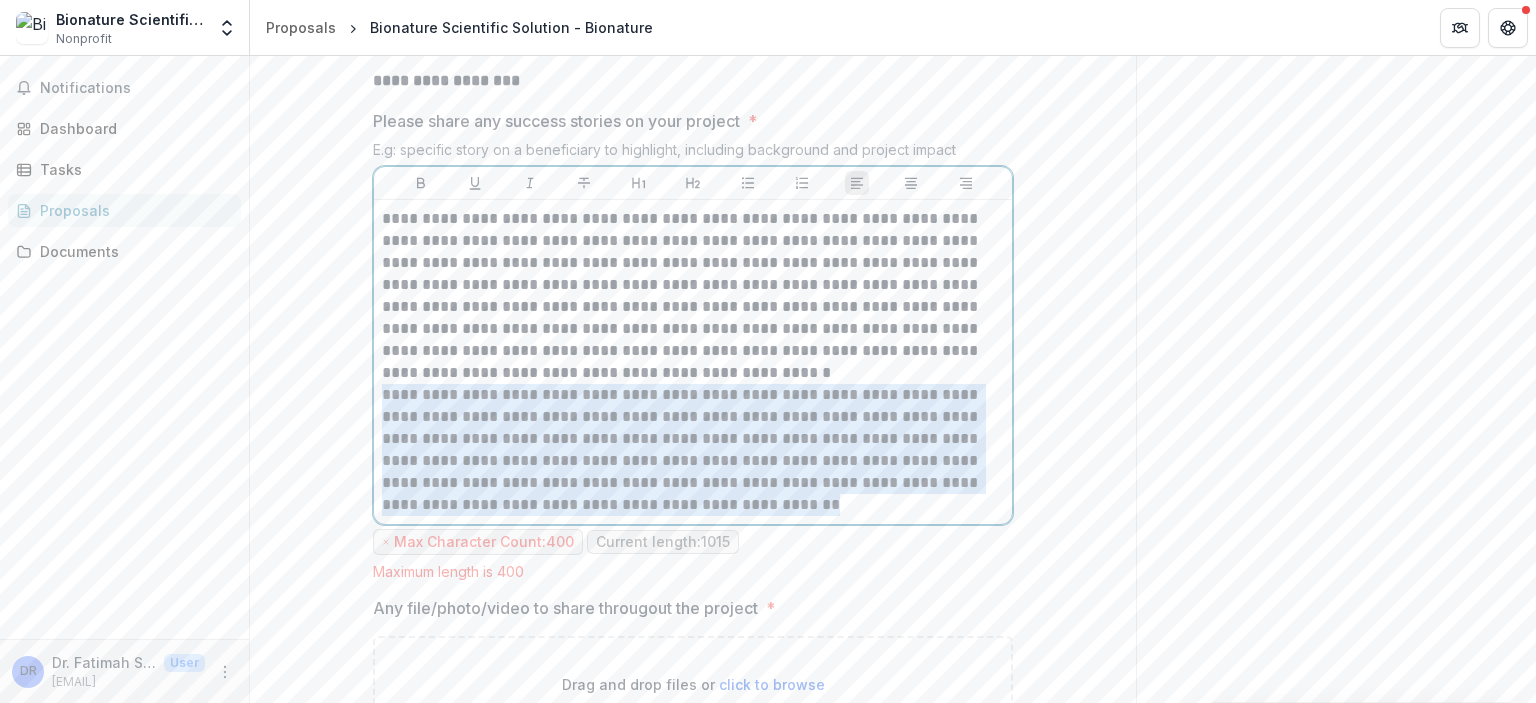 click on "**********" at bounding box center [693, 362] 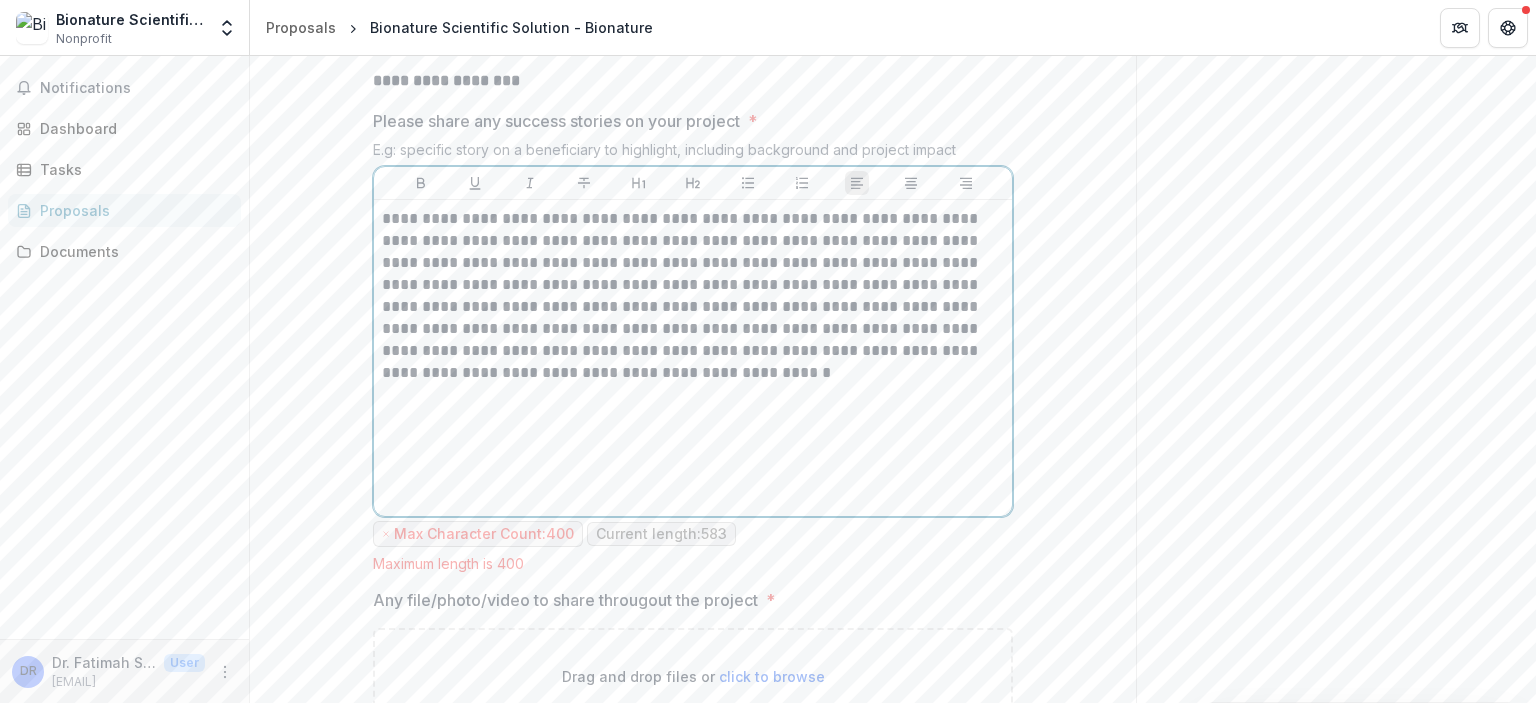drag, startPoint x: 403, startPoint y: 368, endPoint x: 703, endPoint y: 342, distance: 301.12457 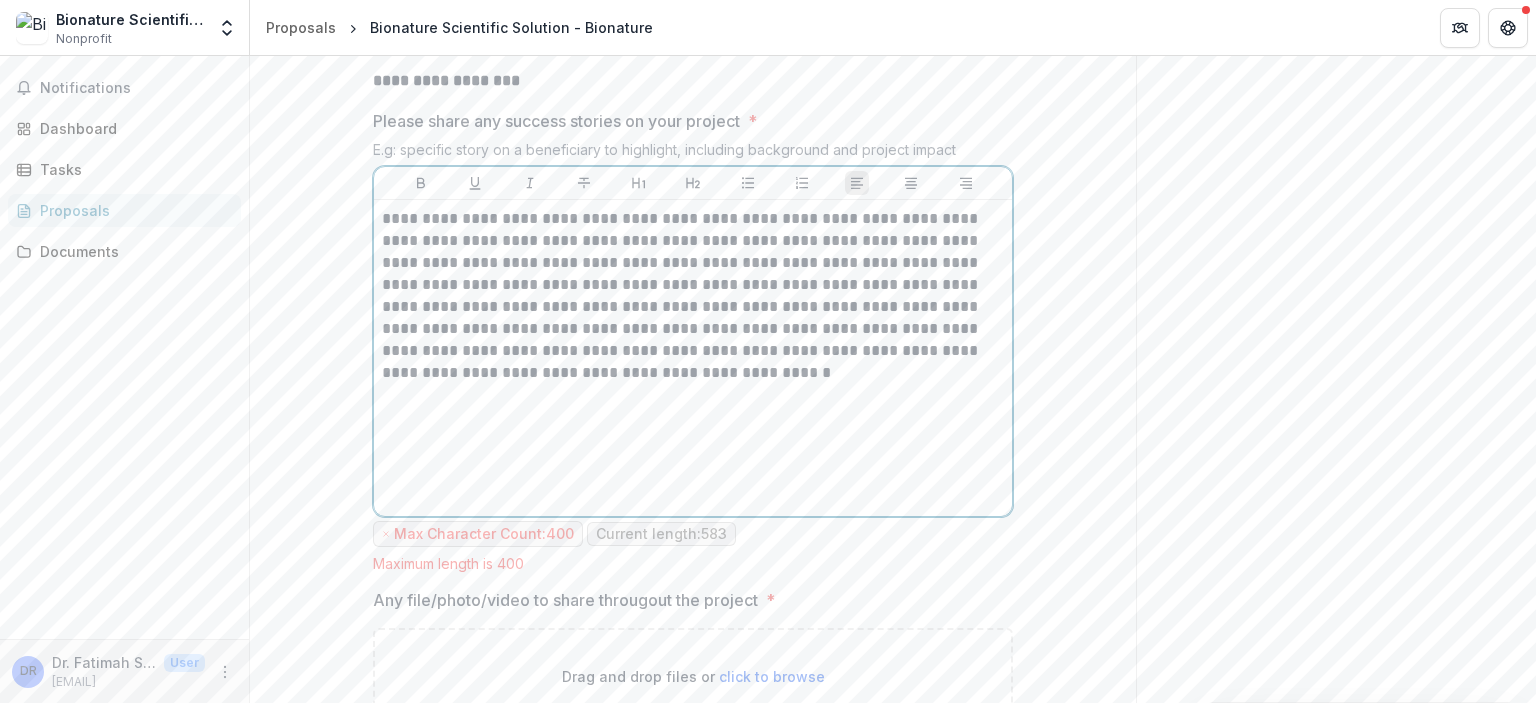 click on "**********" at bounding box center (693, 296) 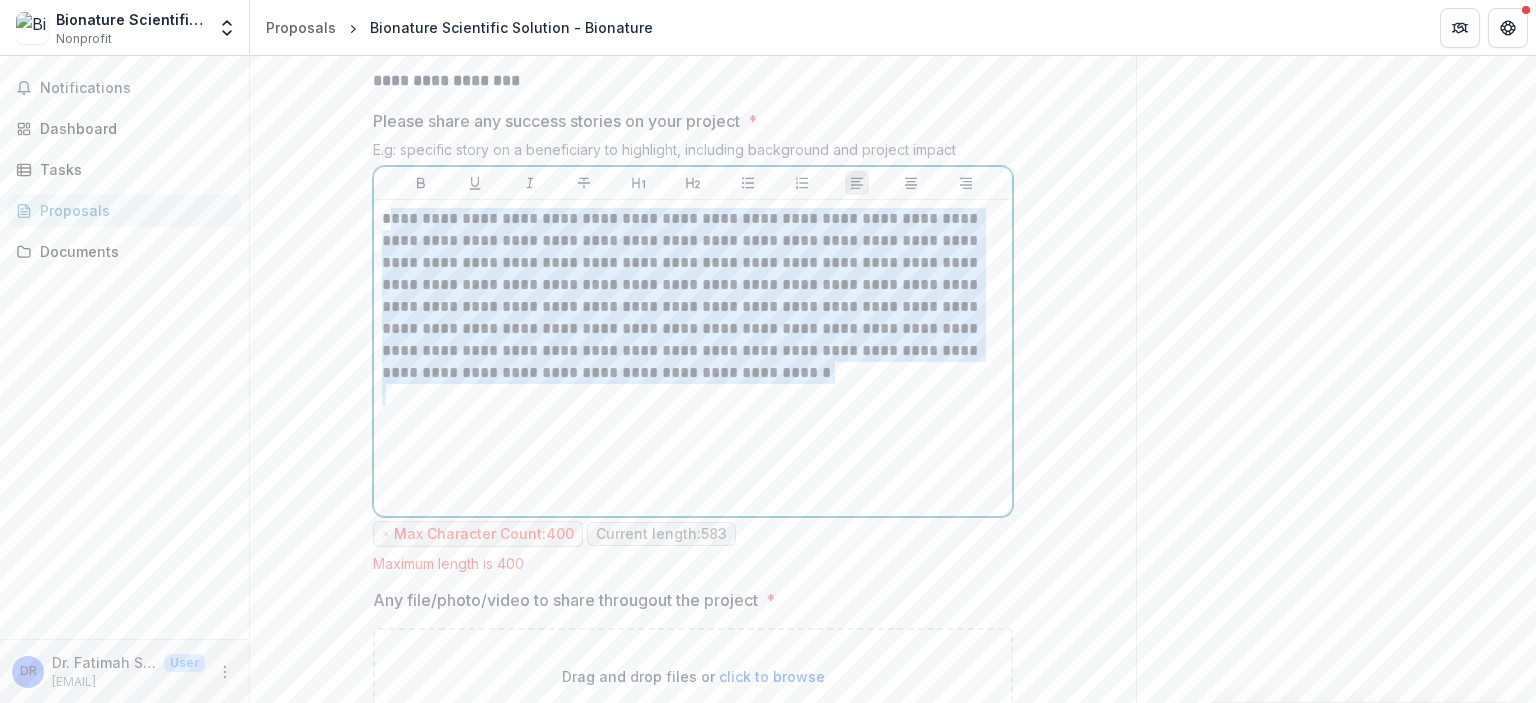 drag, startPoint x: 381, startPoint y: 180, endPoint x: 808, endPoint y: 359, distance: 463.00107 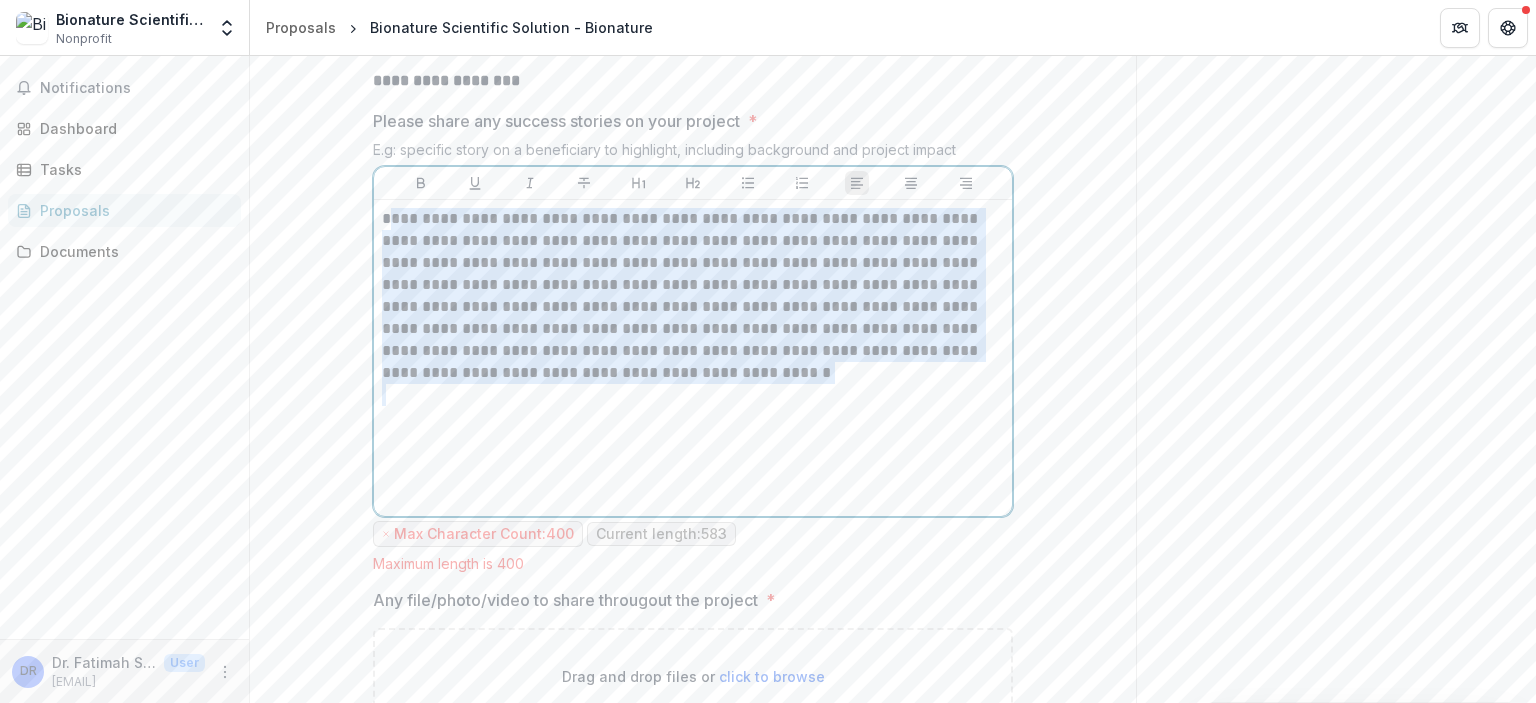 click on "**********" at bounding box center (693, 358) 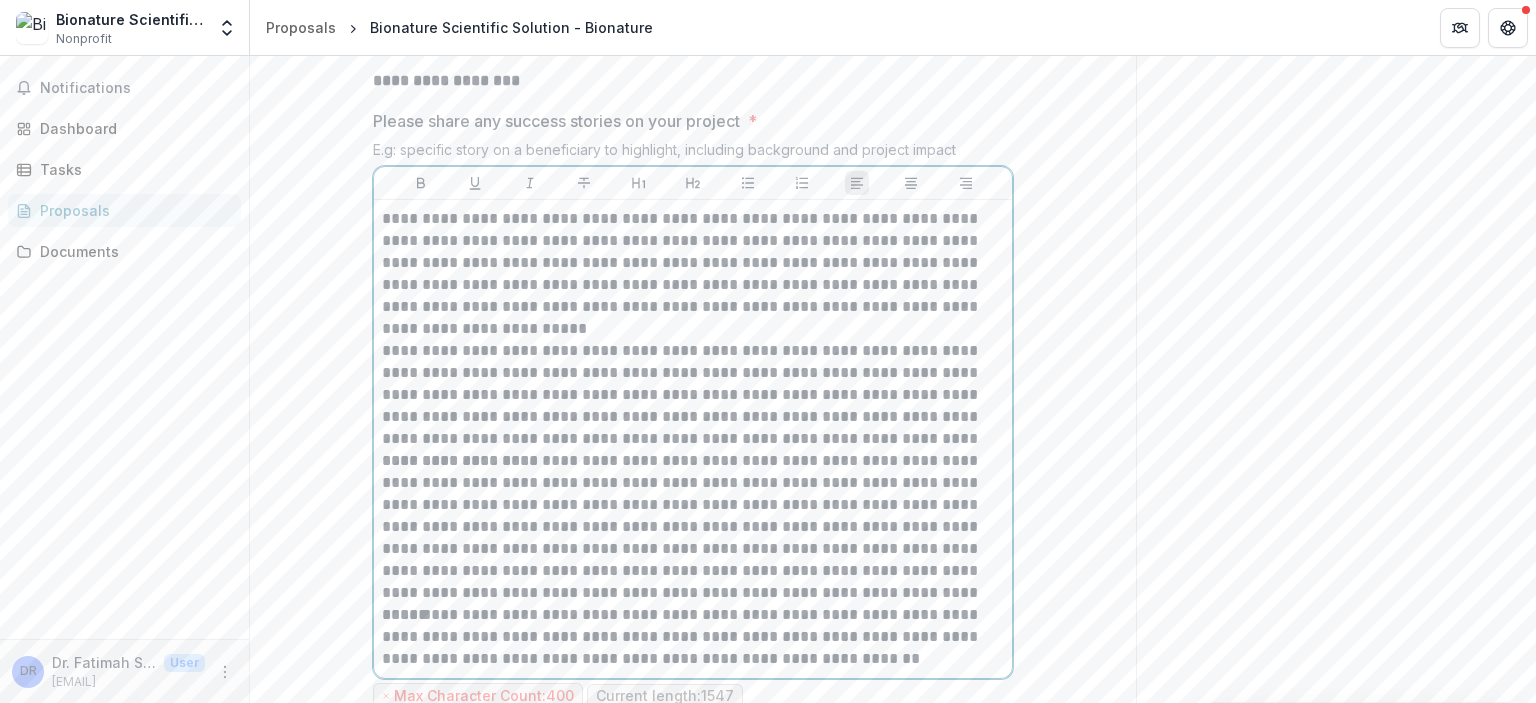 click on "**********" at bounding box center (693, 274) 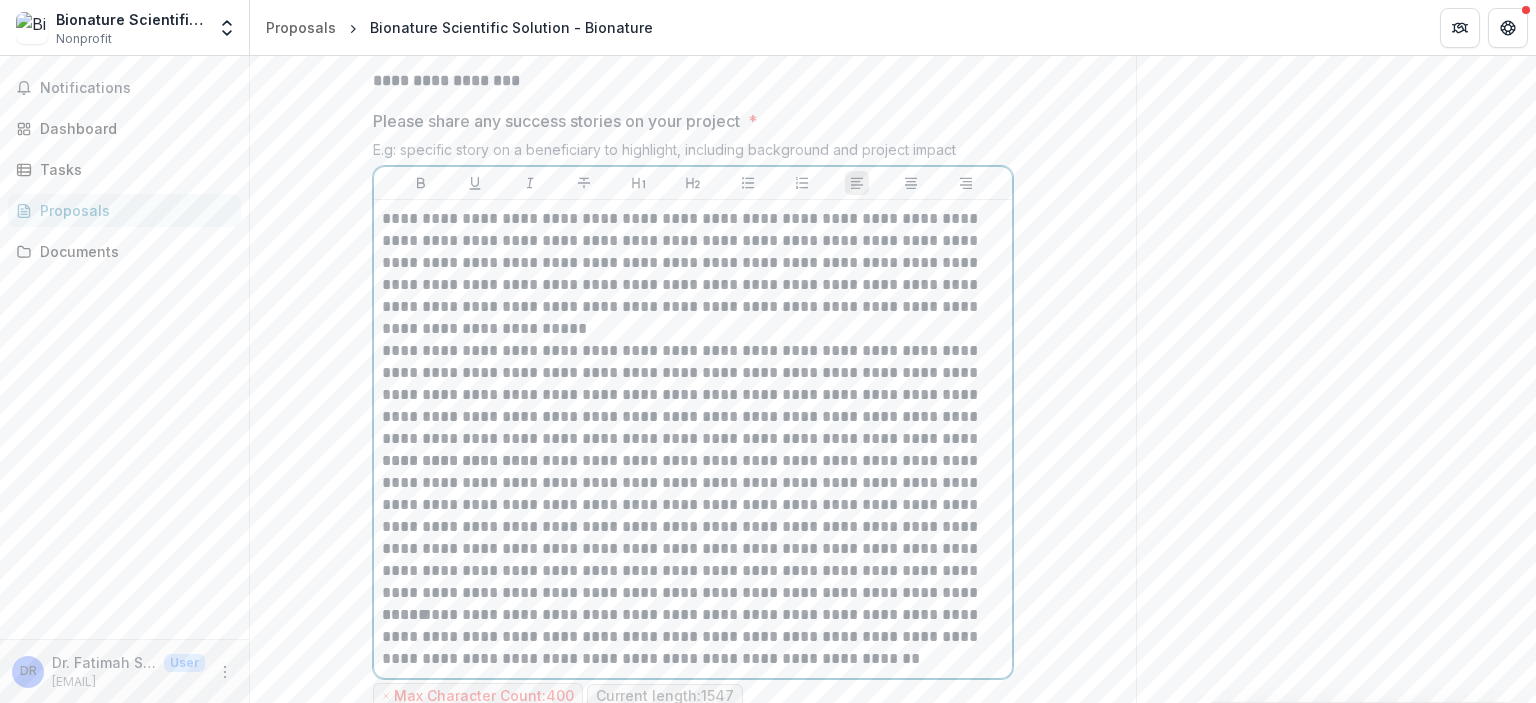type 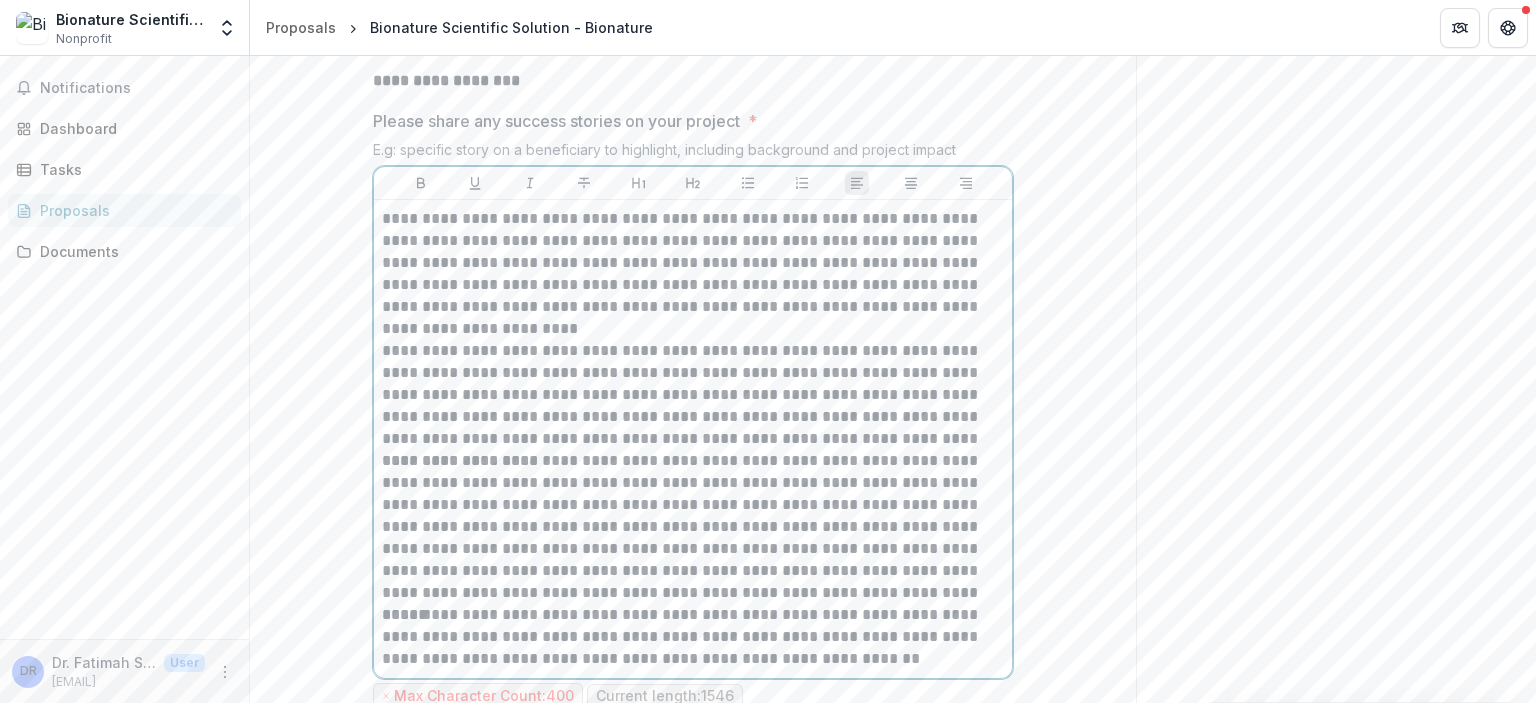click on "**********" at bounding box center [693, 274] 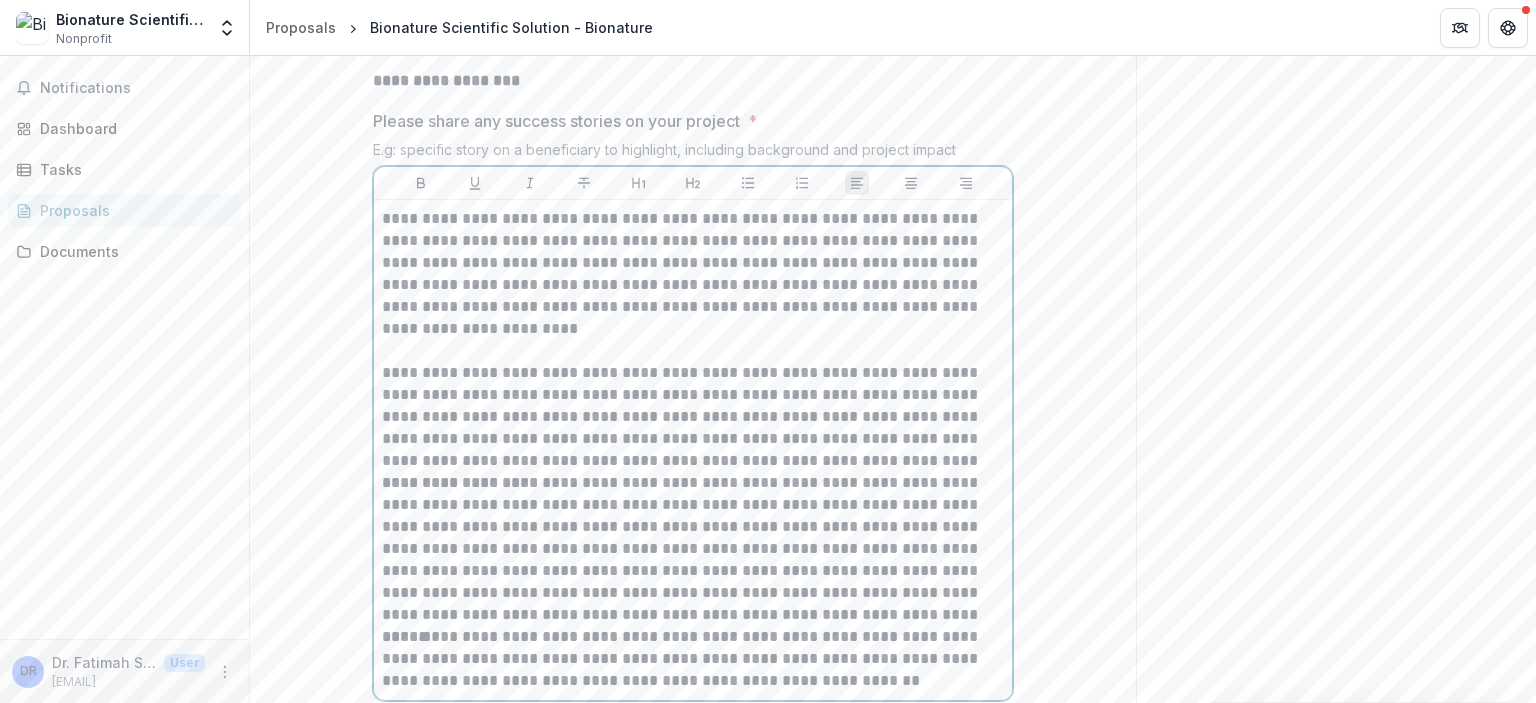 scroll, scrollTop: 3008, scrollLeft: 0, axis: vertical 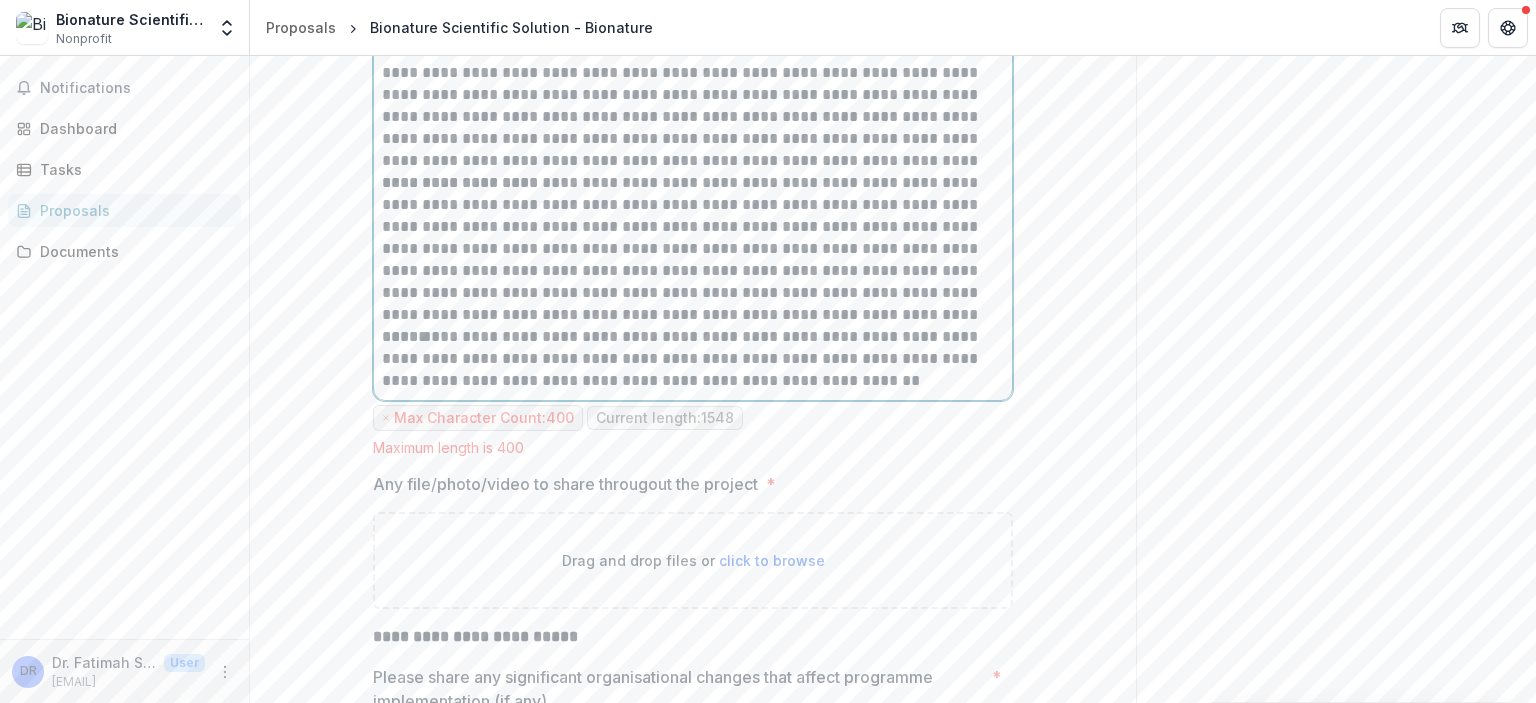 click on "**********" at bounding box center (693, 117) 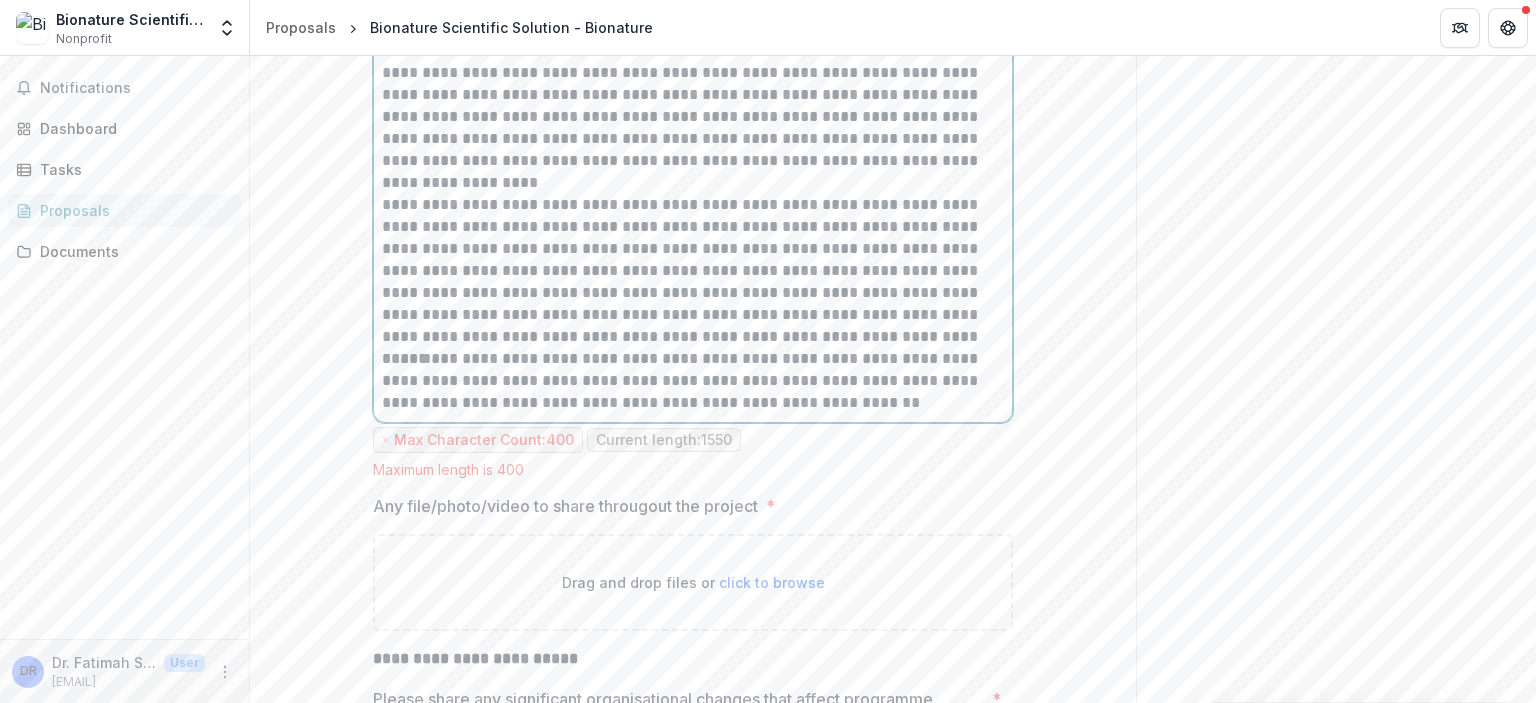 click on "**********" at bounding box center [693, 271] 